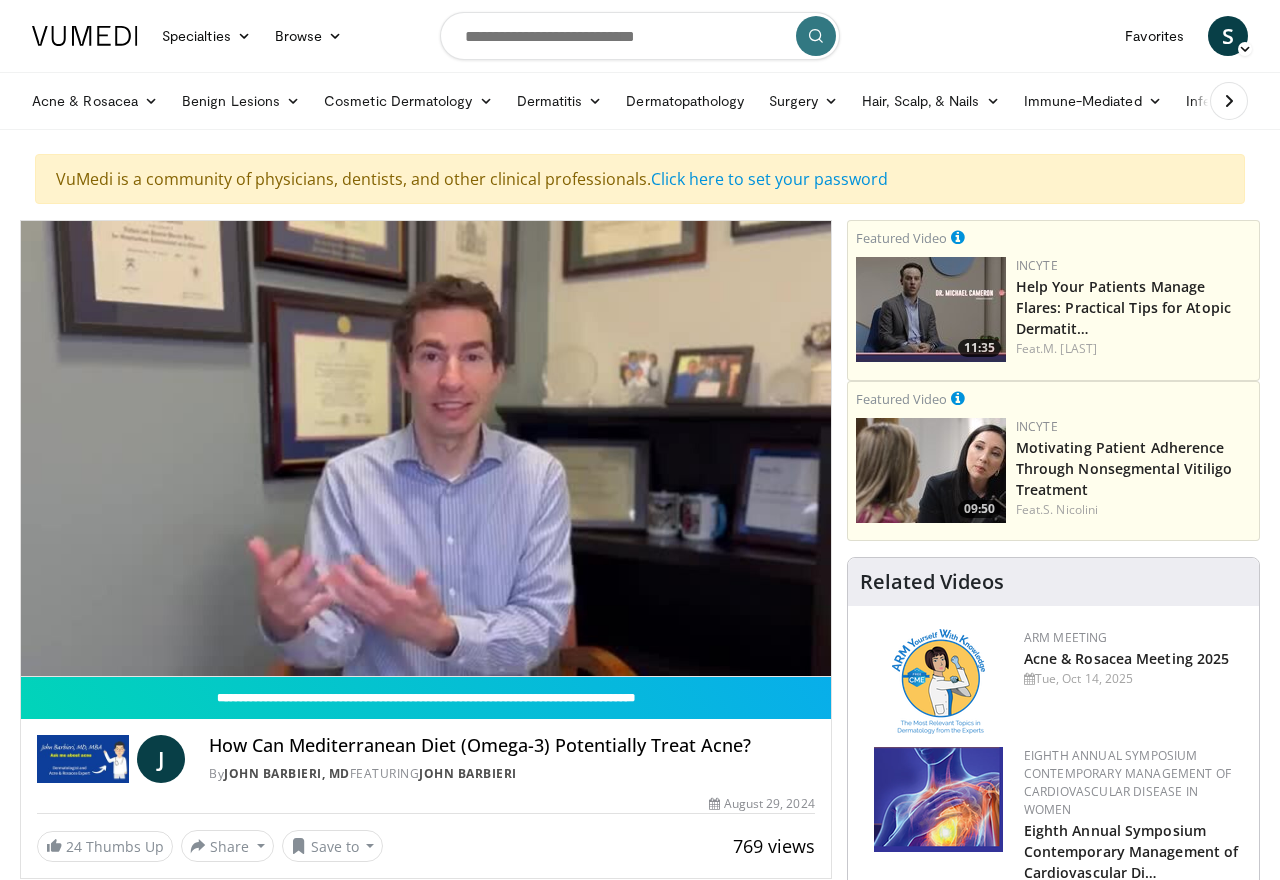 scroll, scrollTop: 0, scrollLeft: 0, axis: both 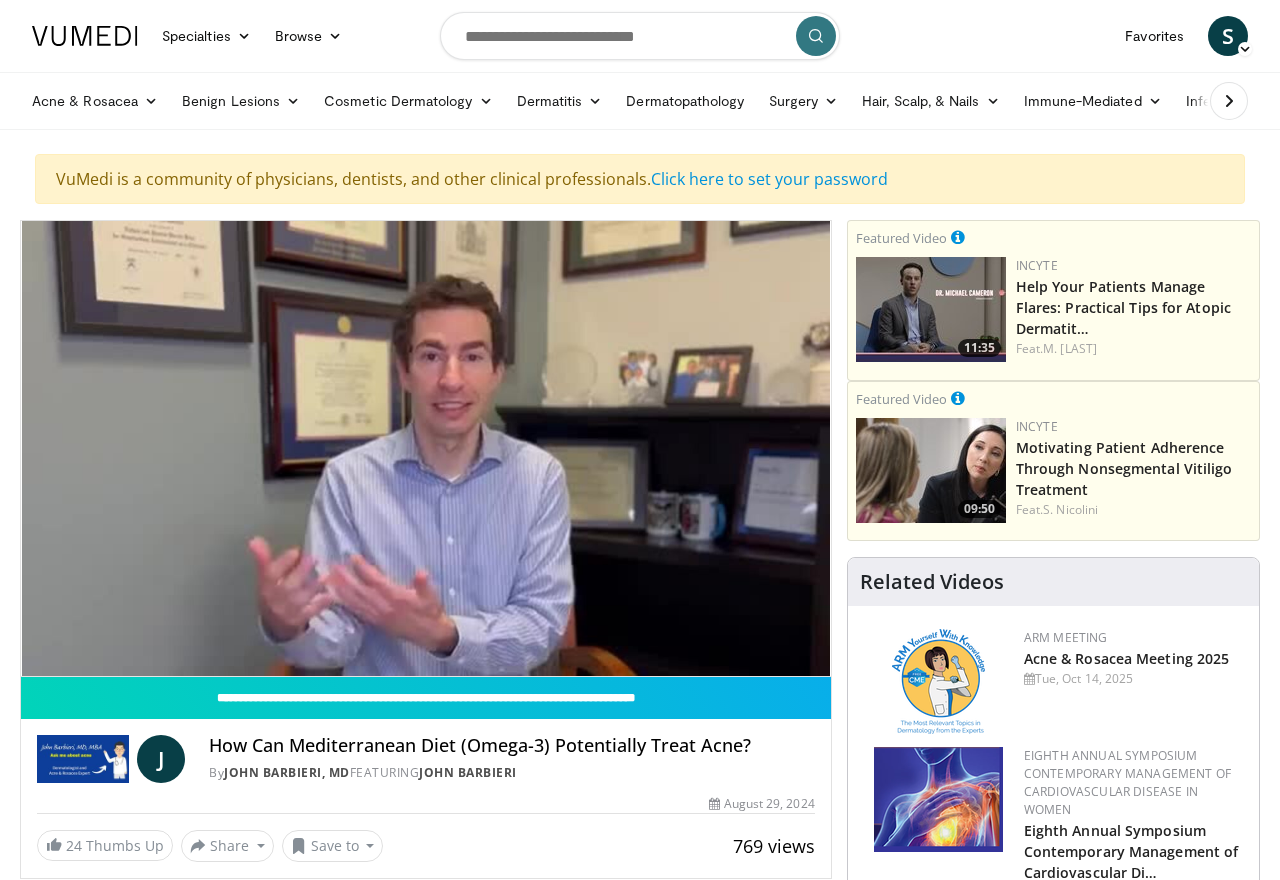 click on "10 seconds
Tap to unmute" at bounding box center [426, 448] 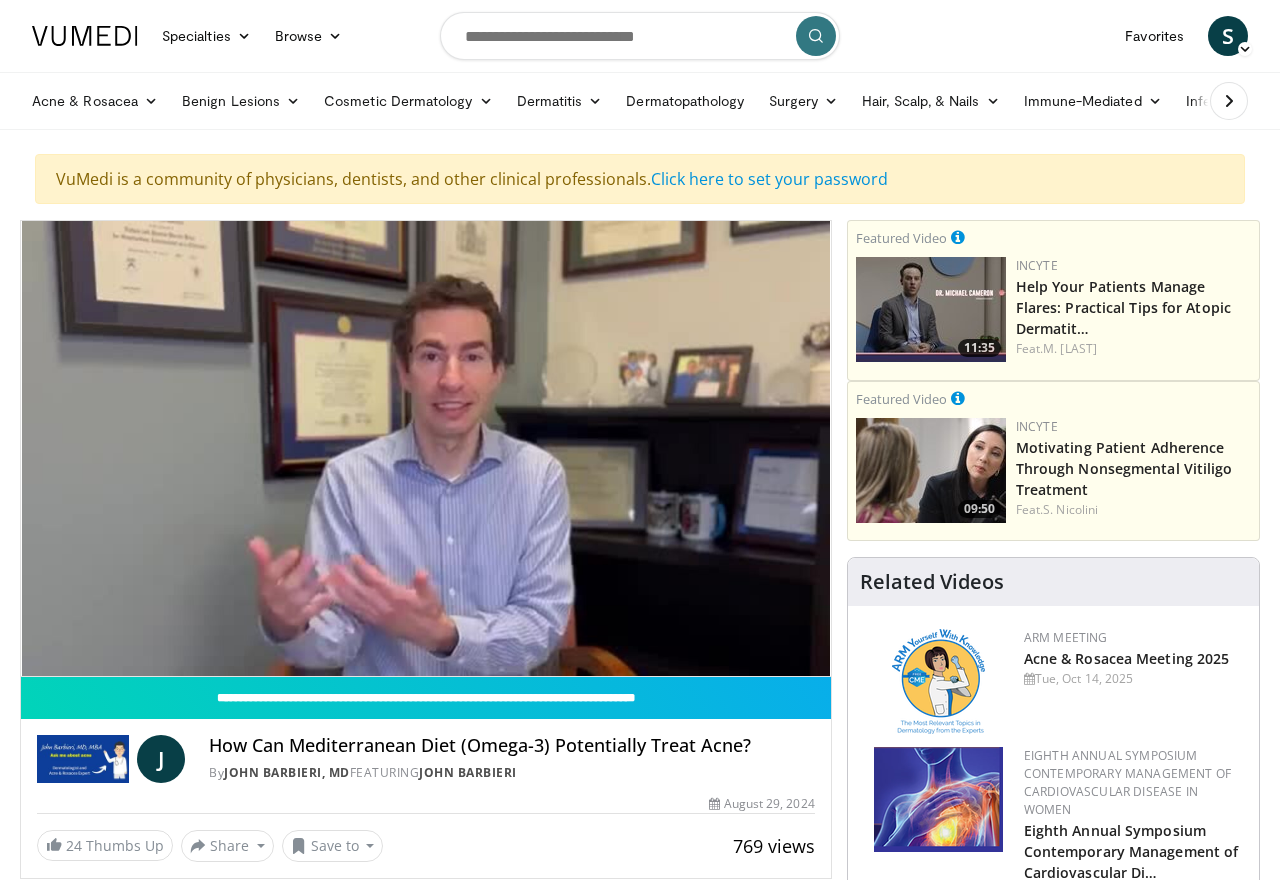 click on "10 seconds
Tap to unmute" at bounding box center [426, 448] 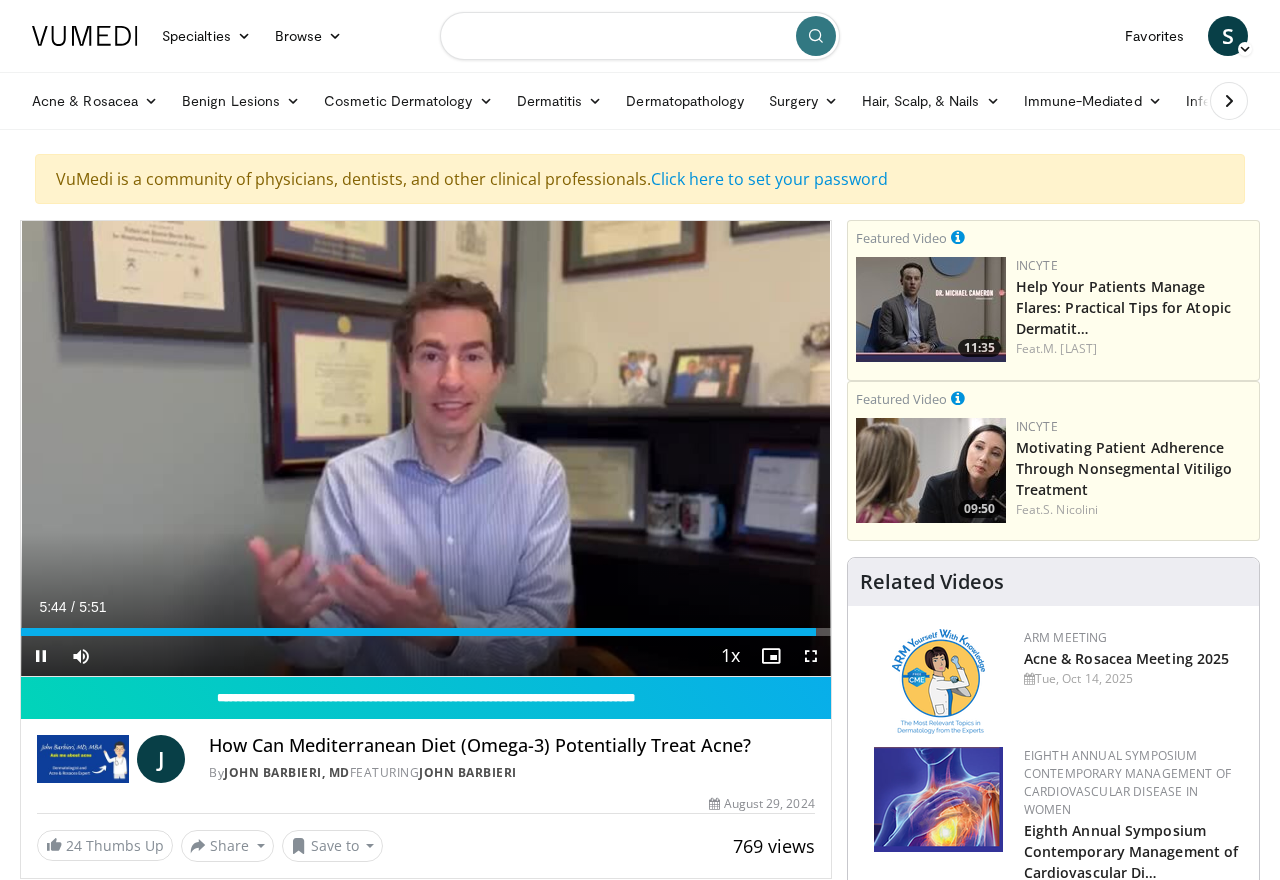 click at bounding box center (640, 36) 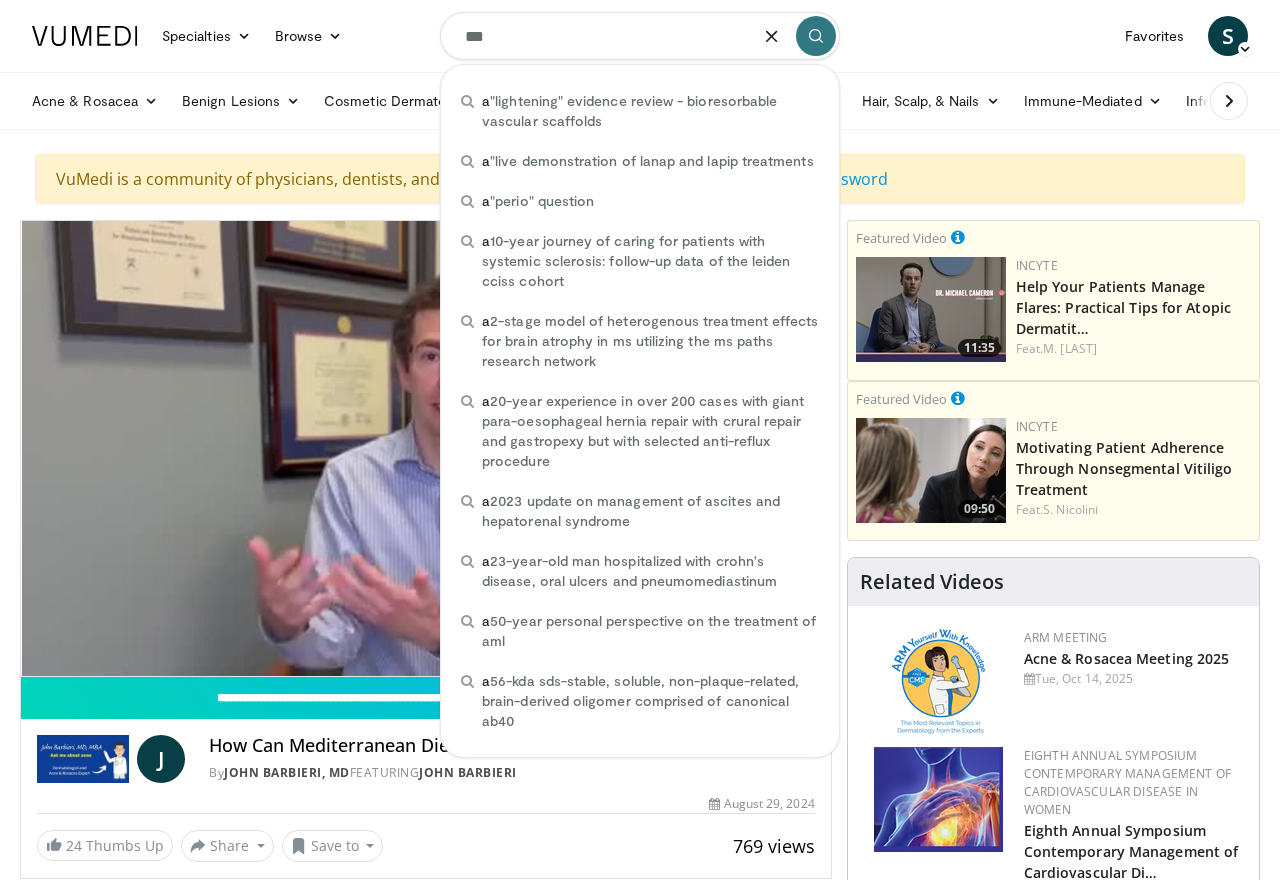 type on "****" 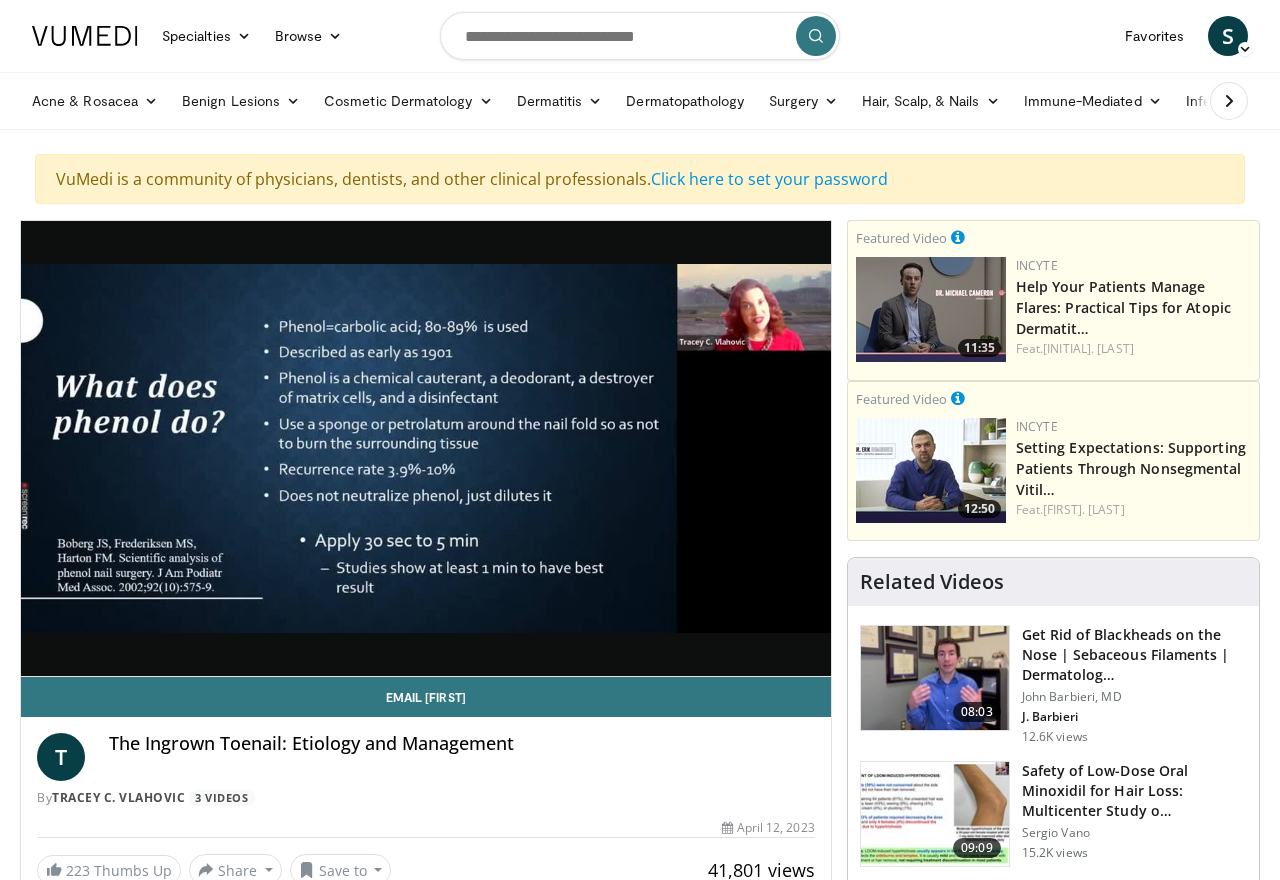 scroll, scrollTop: 0, scrollLeft: 0, axis: both 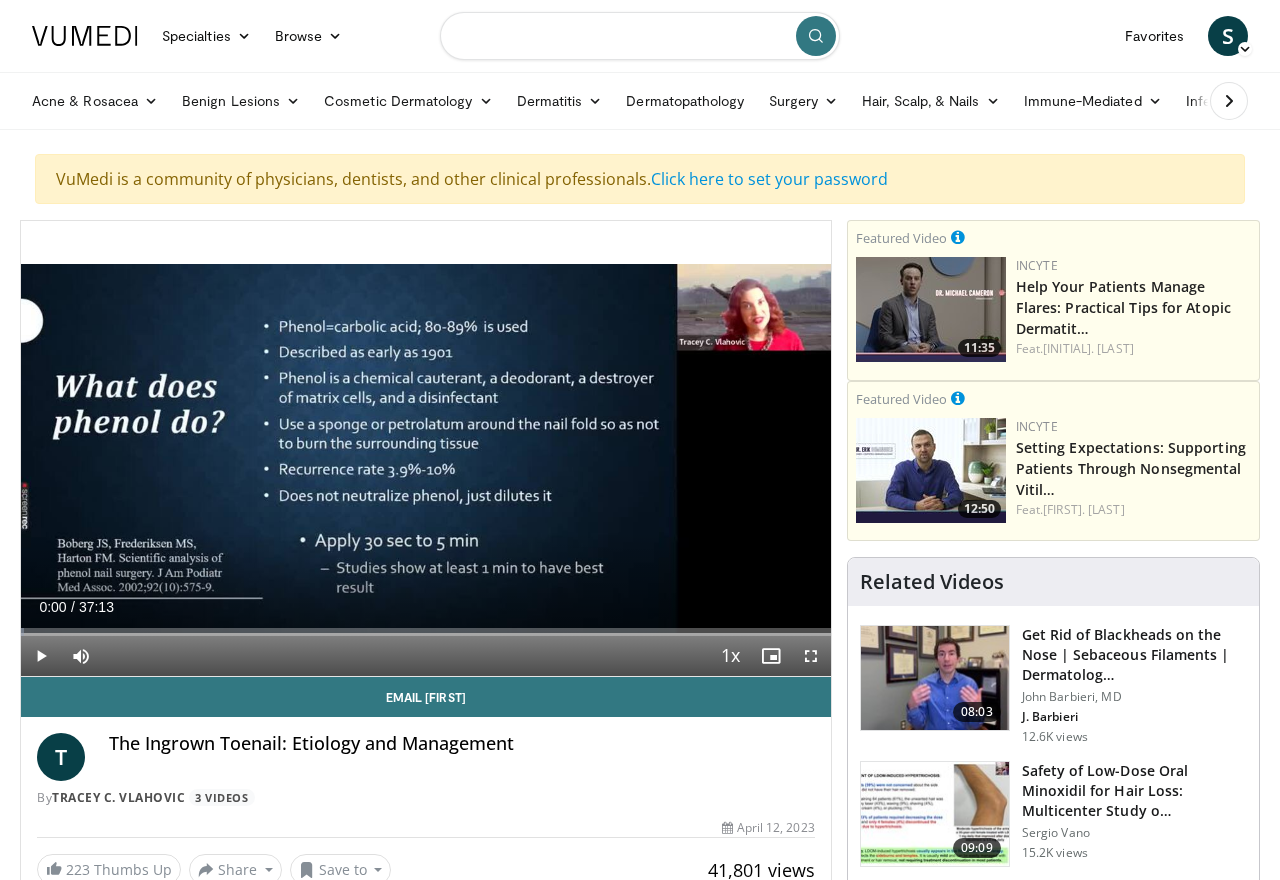 click at bounding box center (640, 36) 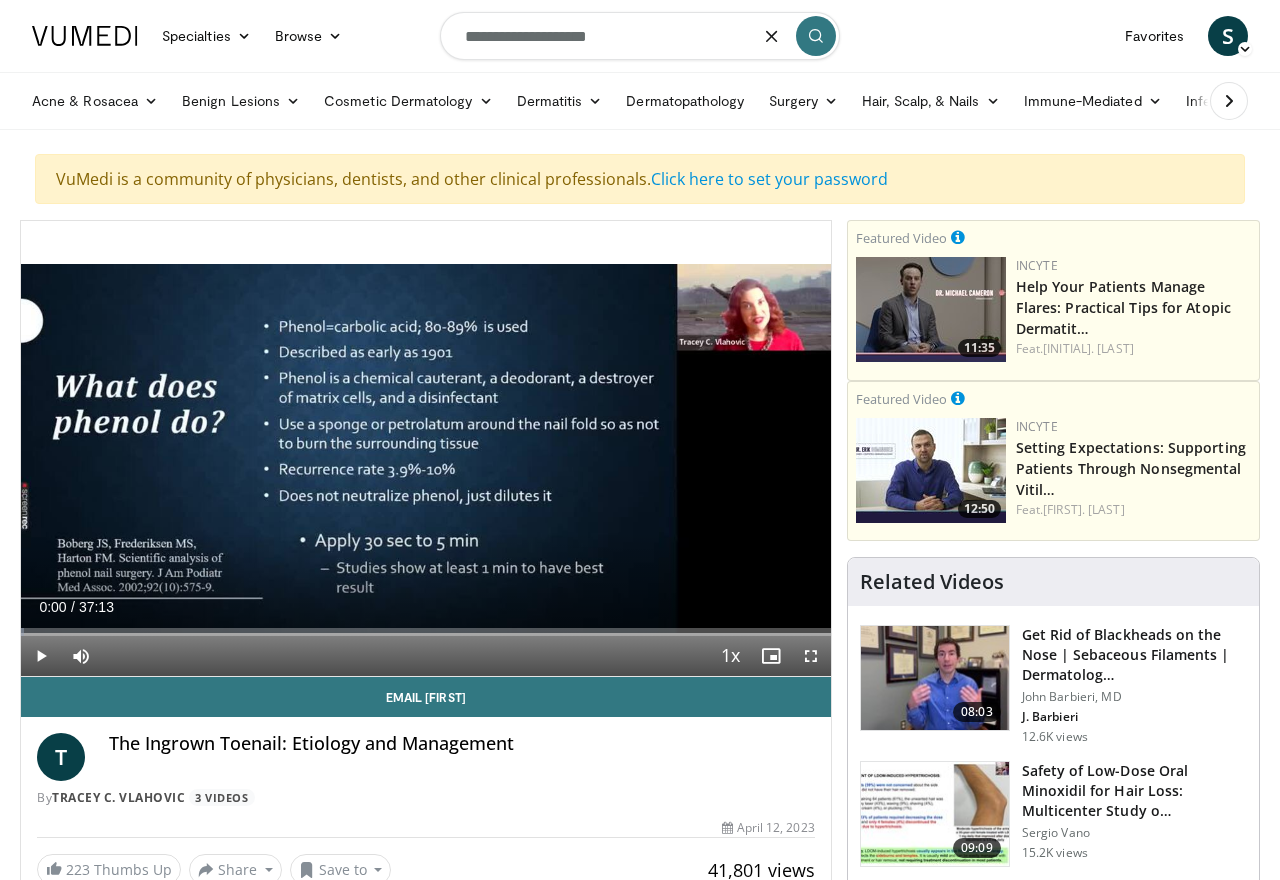 type on "**********" 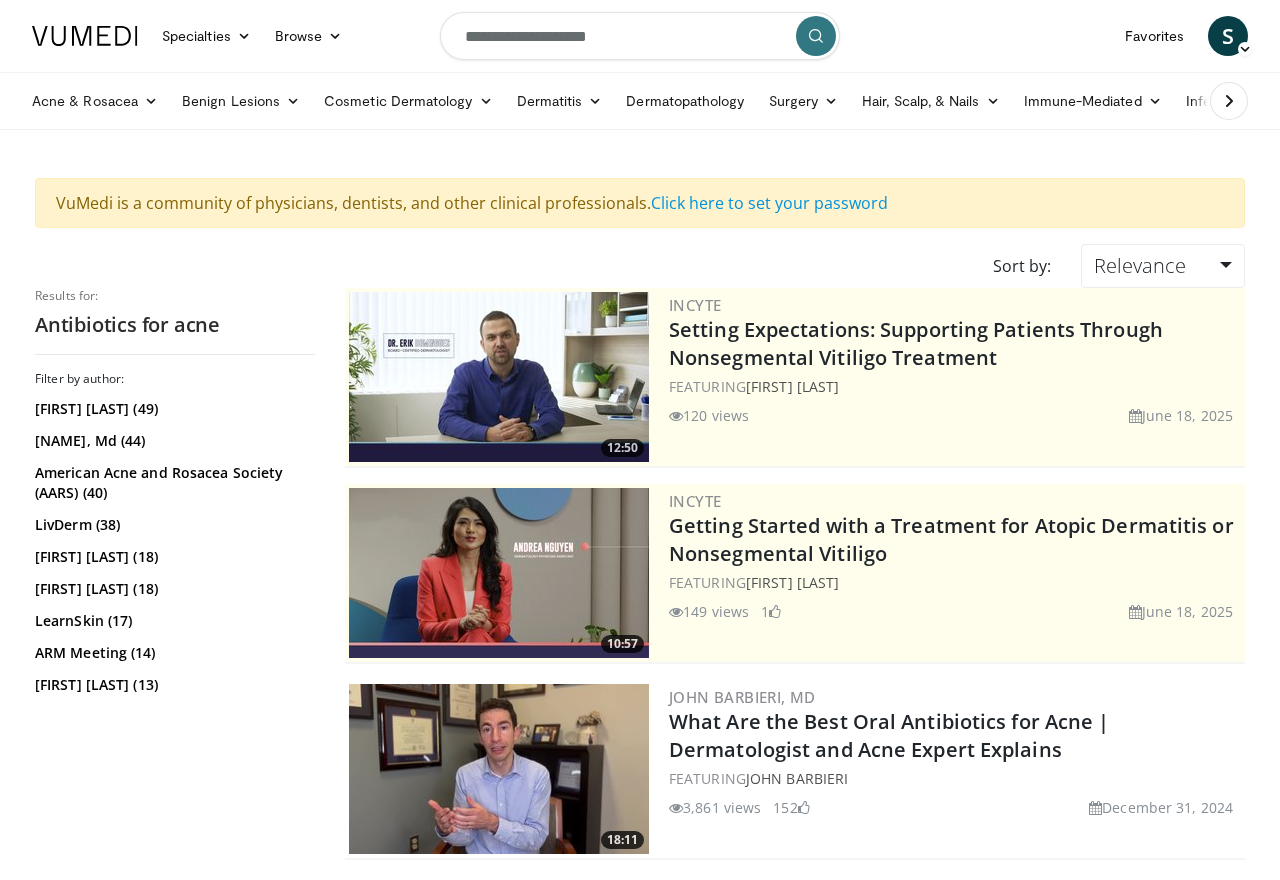 scroll, scrollTop: 0, scrollLeft: 0, axis: both 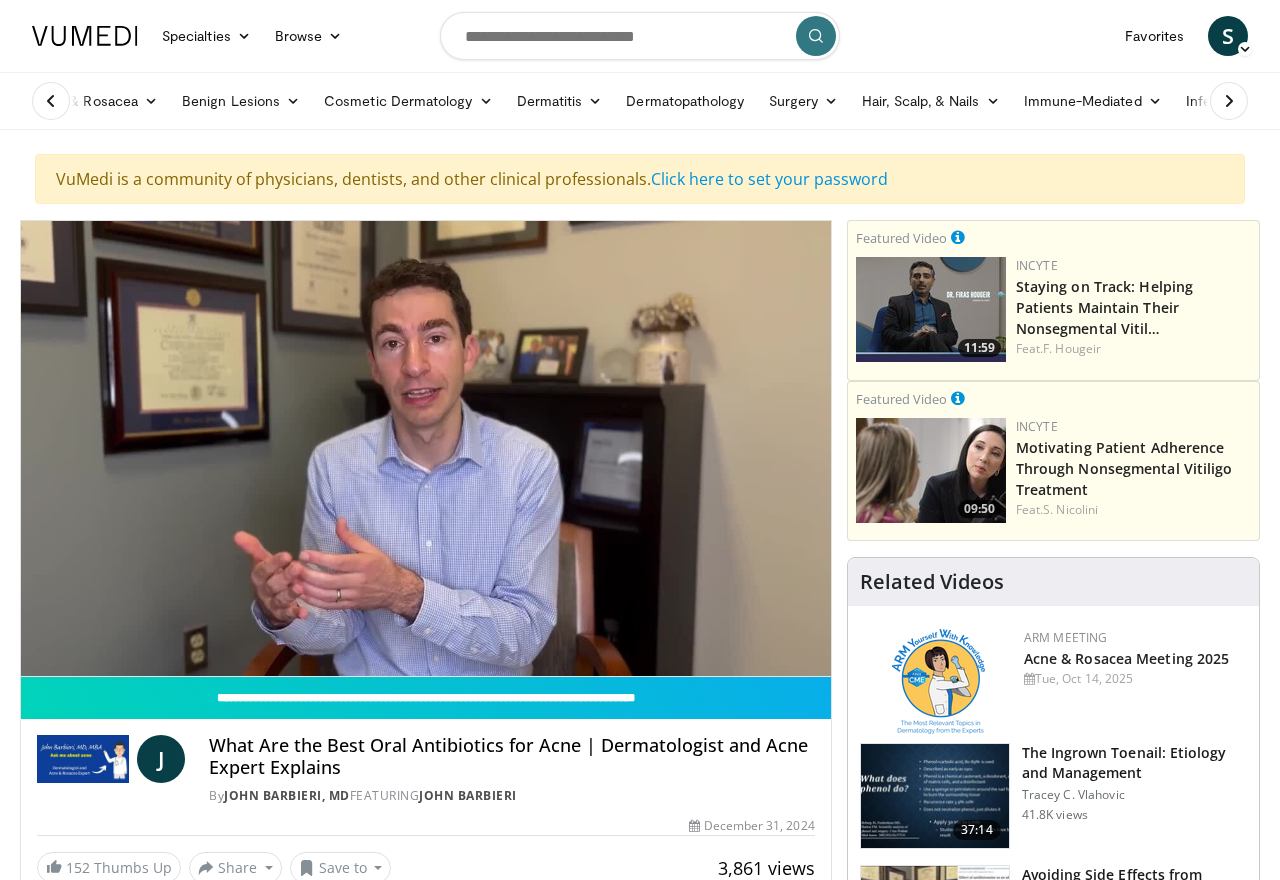 click on "10 seconds
Tap to unmute" at bounding box center [426, 448] 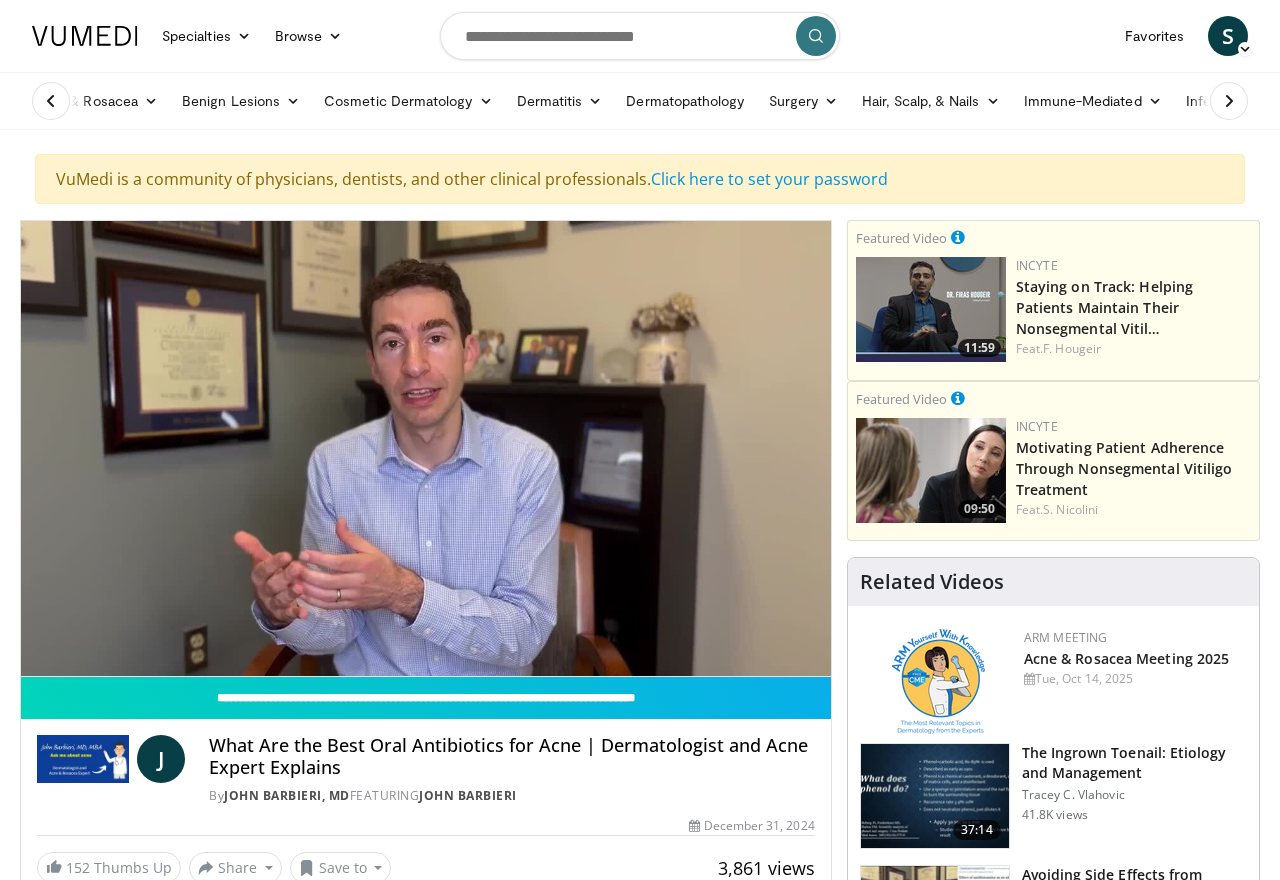 click on "10 seconds
Tap to unmute" at bounding box center (426, 448) 